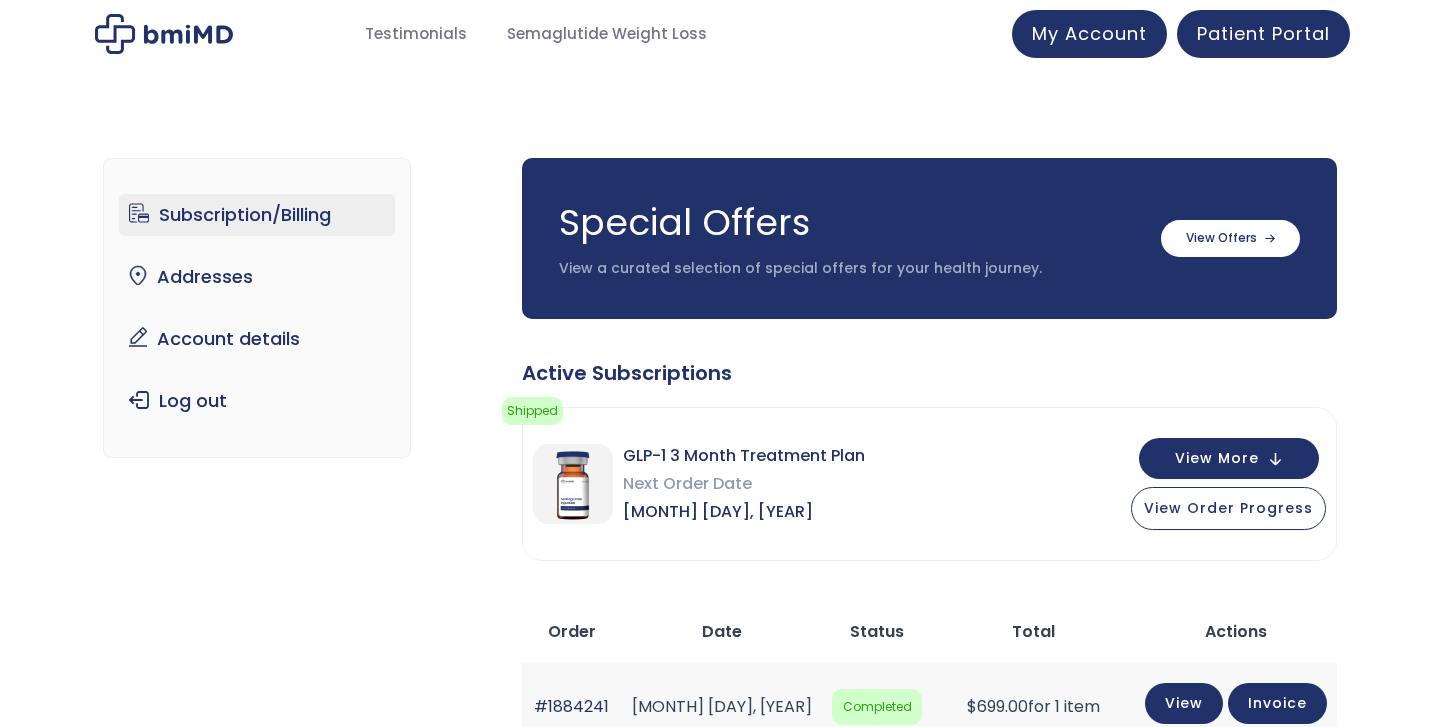 scroll, scrollTop: 0, scrollLeft: 0, axis: both 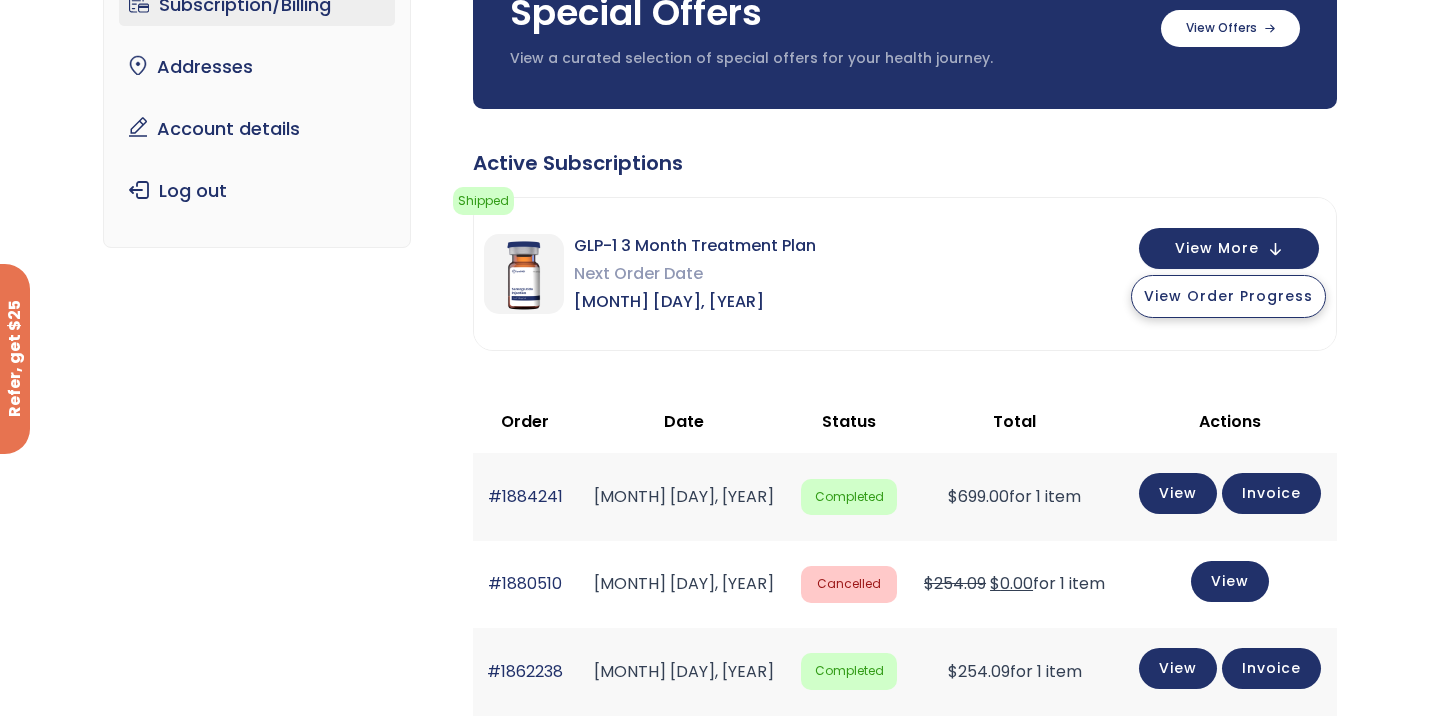 click on "View Order Progress" at bounding box center (1228, 296) 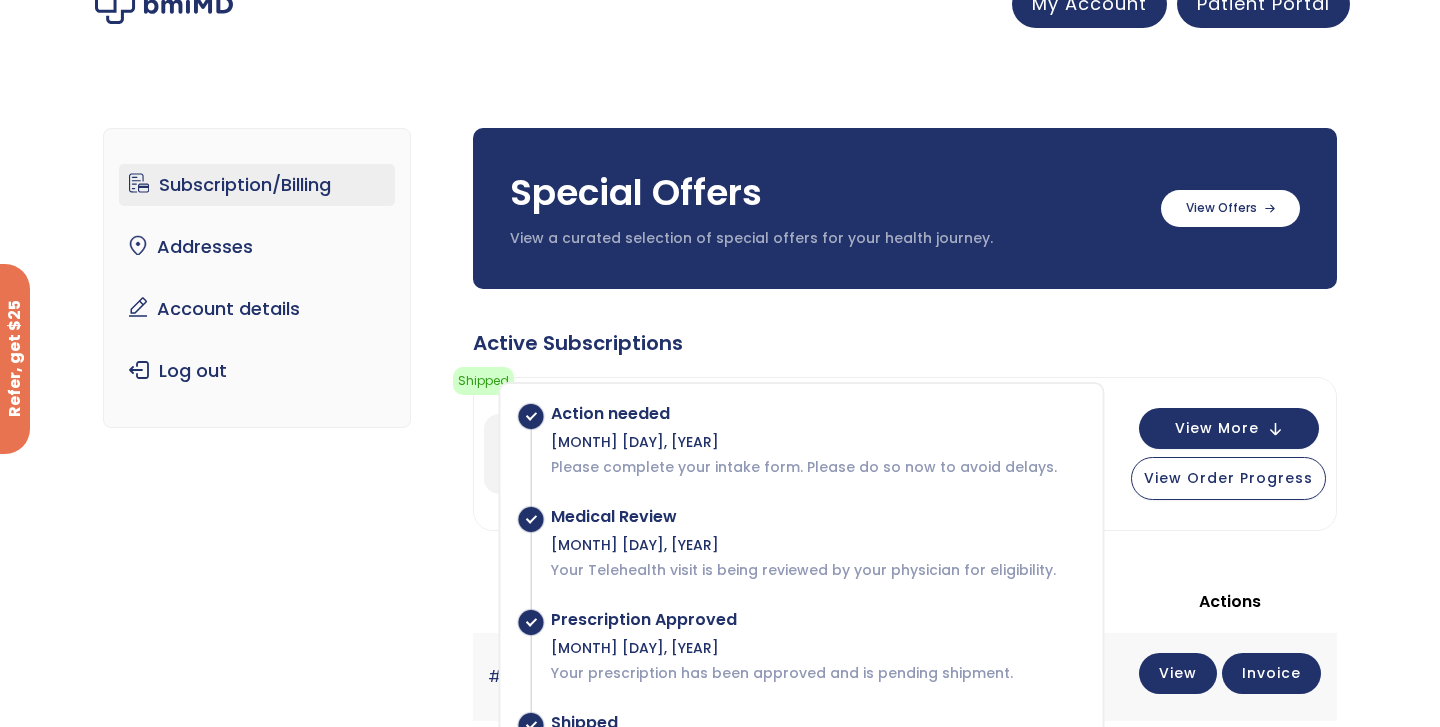 scroll, scrollTop: 29, scrollLeft: 0, axis: vertical 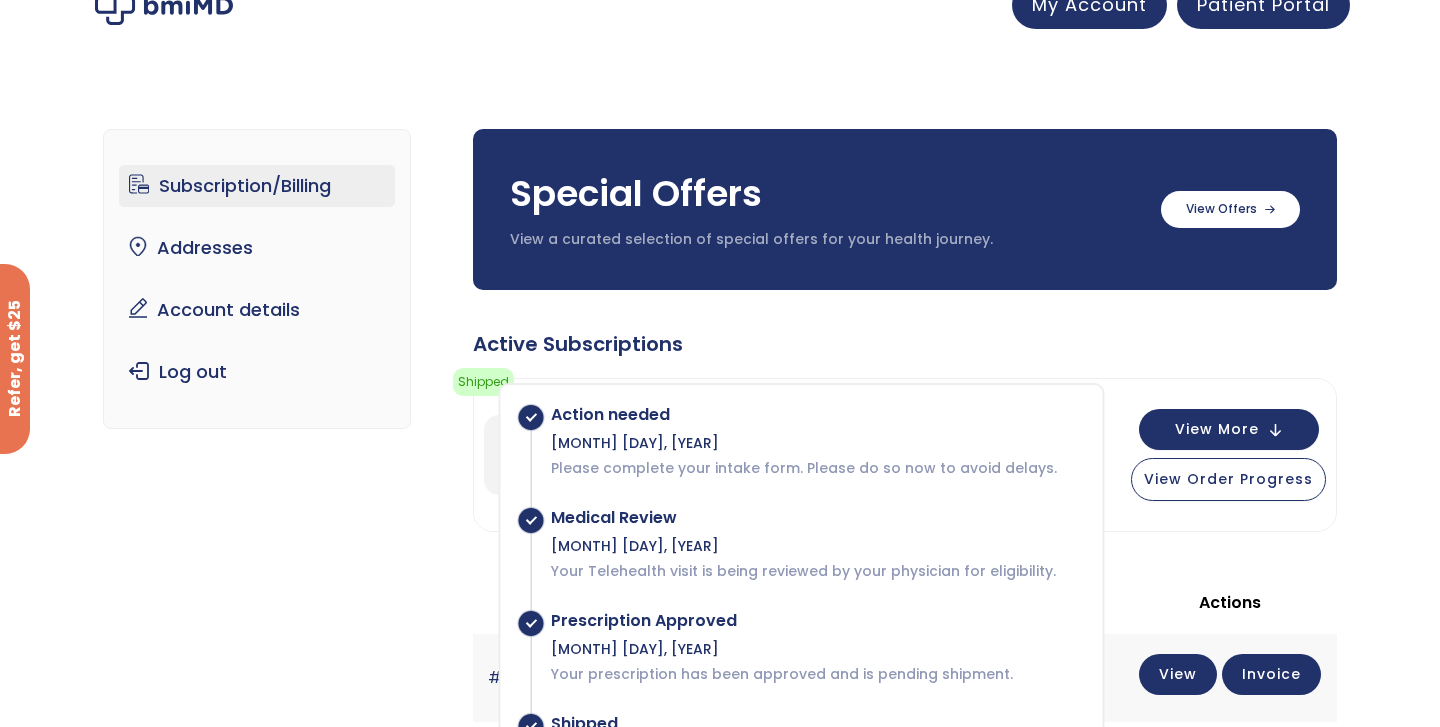 click on "Subscription/Billing" at bounding box center (257, 186) 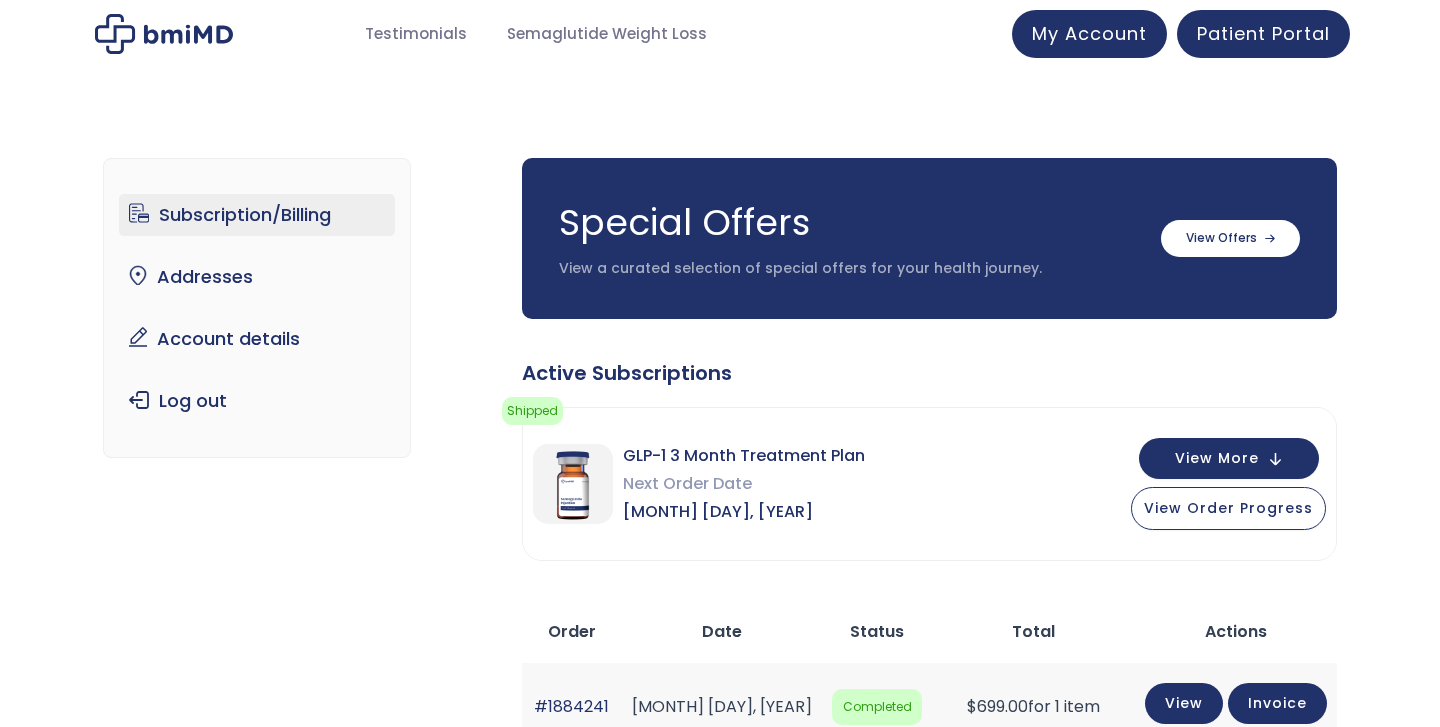 scroll, scrollTop: 0, scrollLeft: 0, axis: both 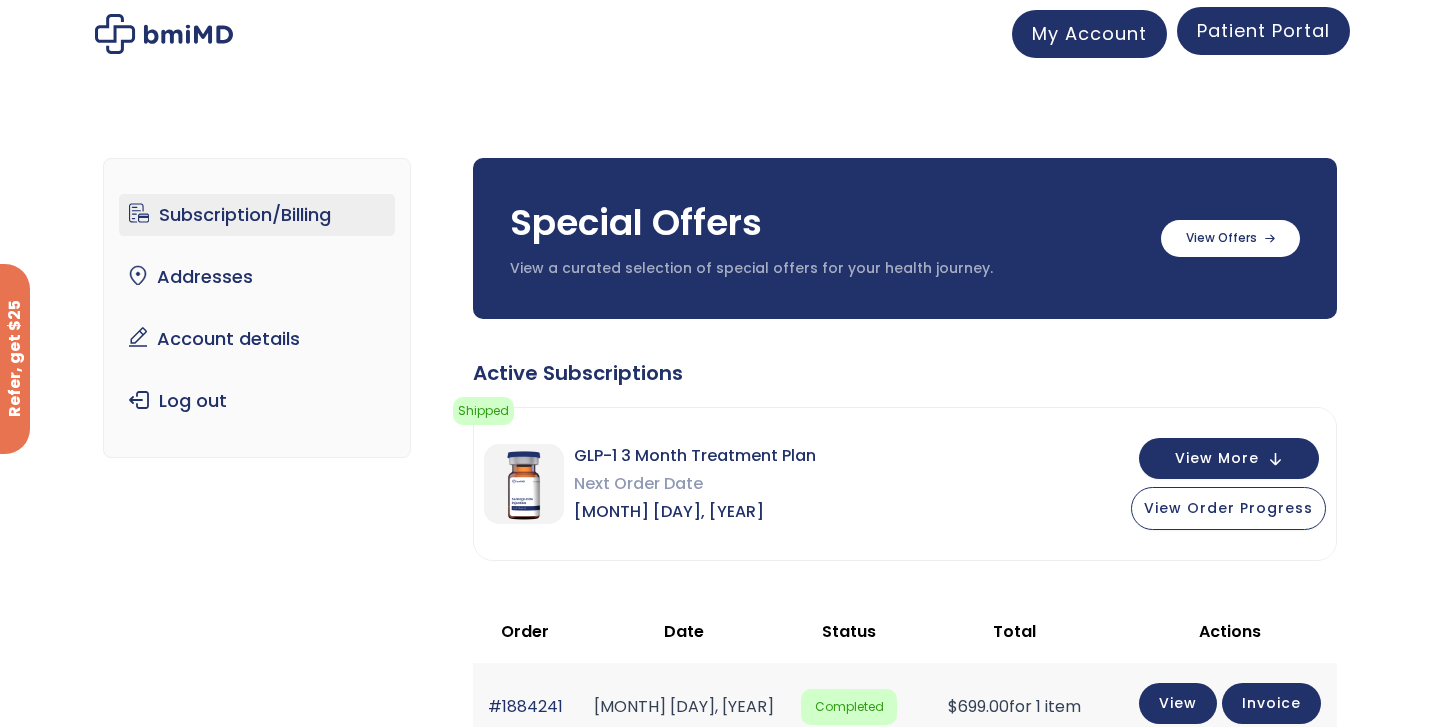 click on "Patient Portal" at bounding box center [1263, 30] 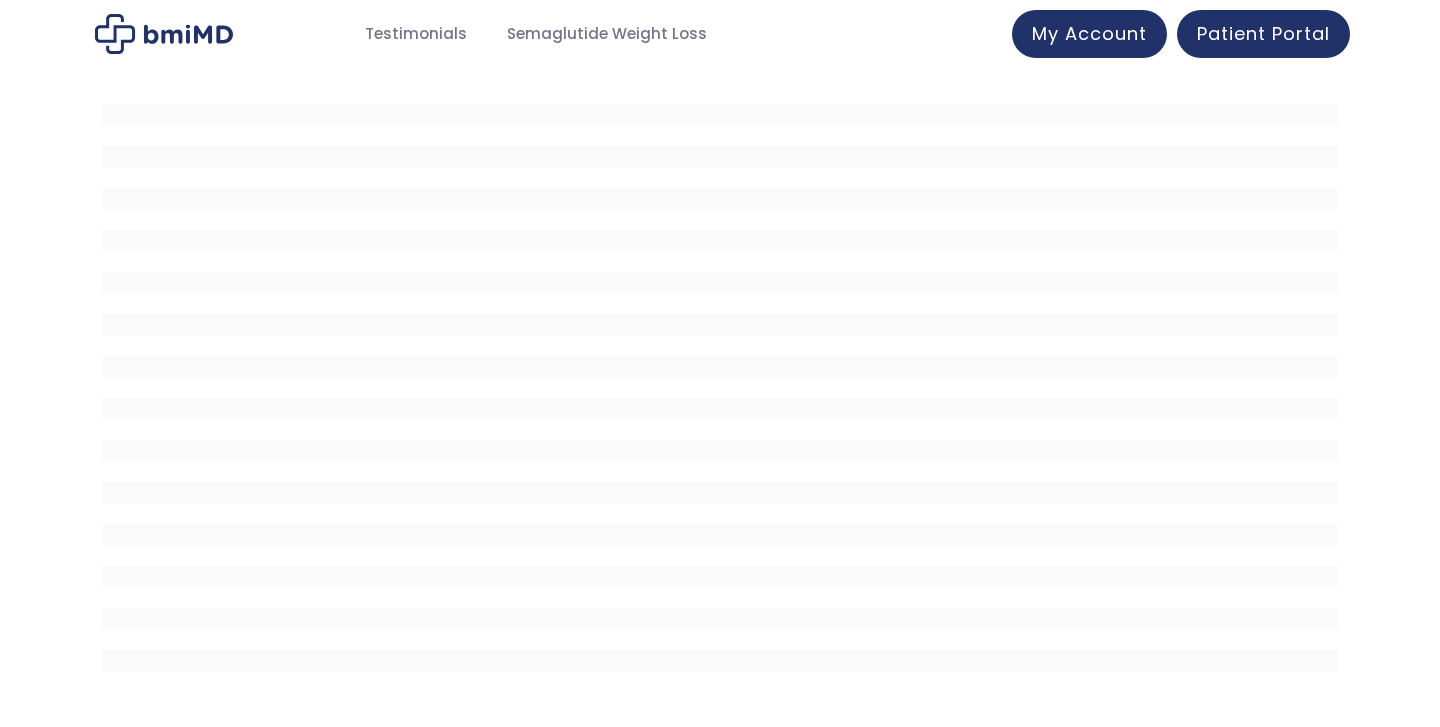 scroll, scrollTop: 0, scrollLeft: 0, axis: both 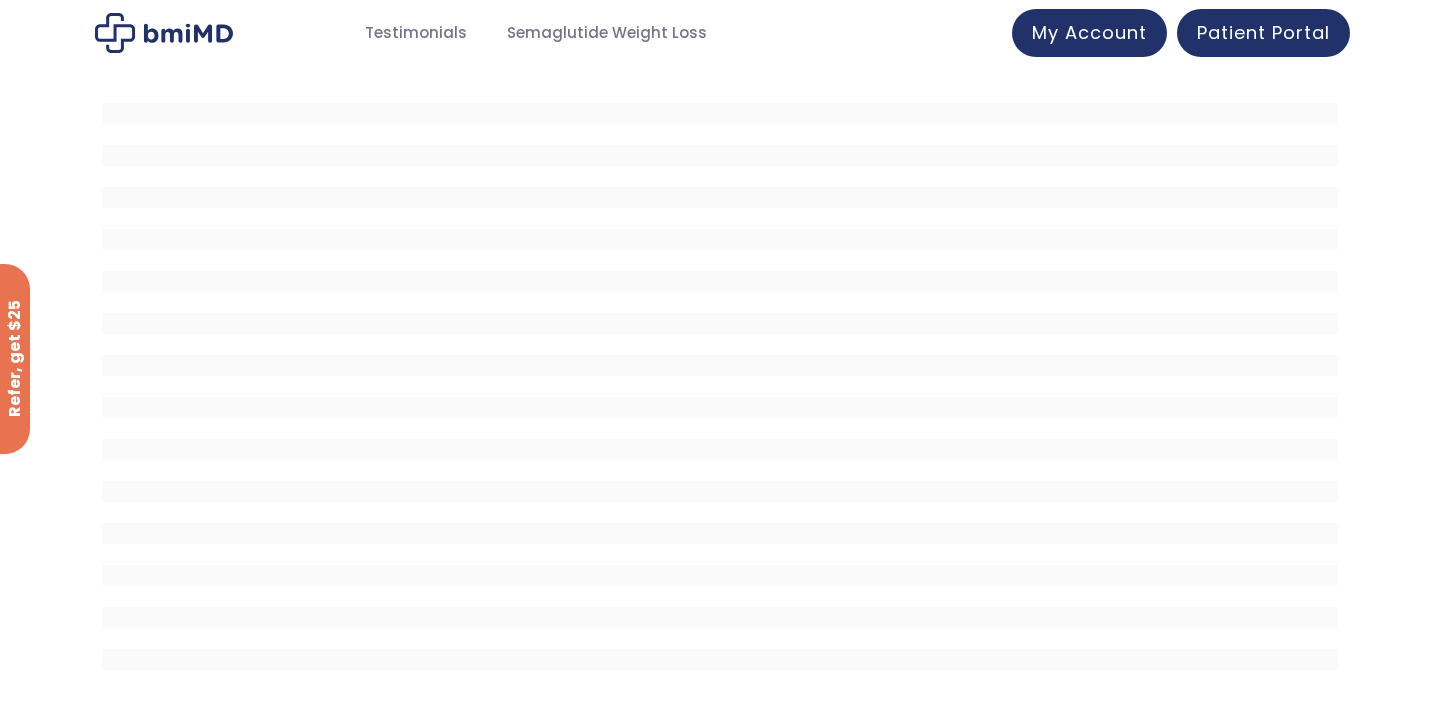 click at bounding box center (164, 33) 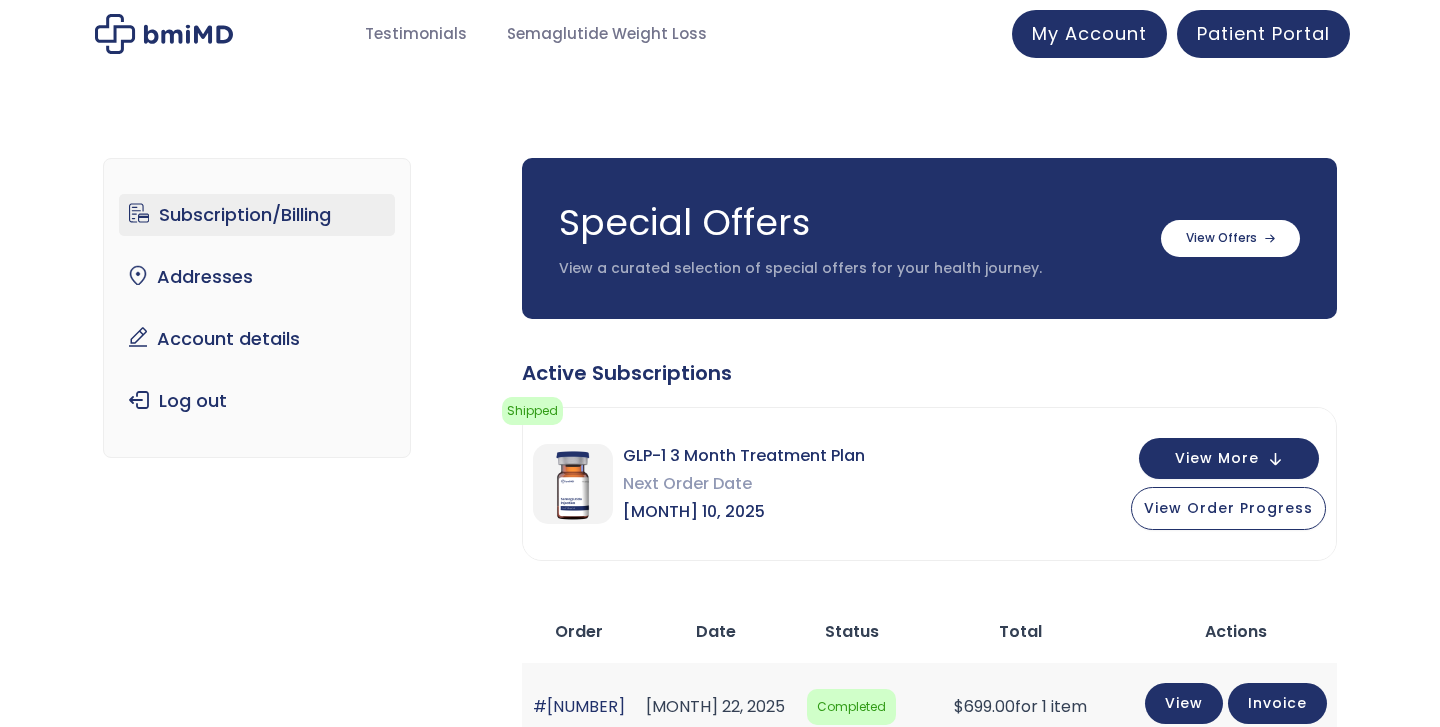 scroll, scrollTop: 0, scrollLeft: 0, axis: both 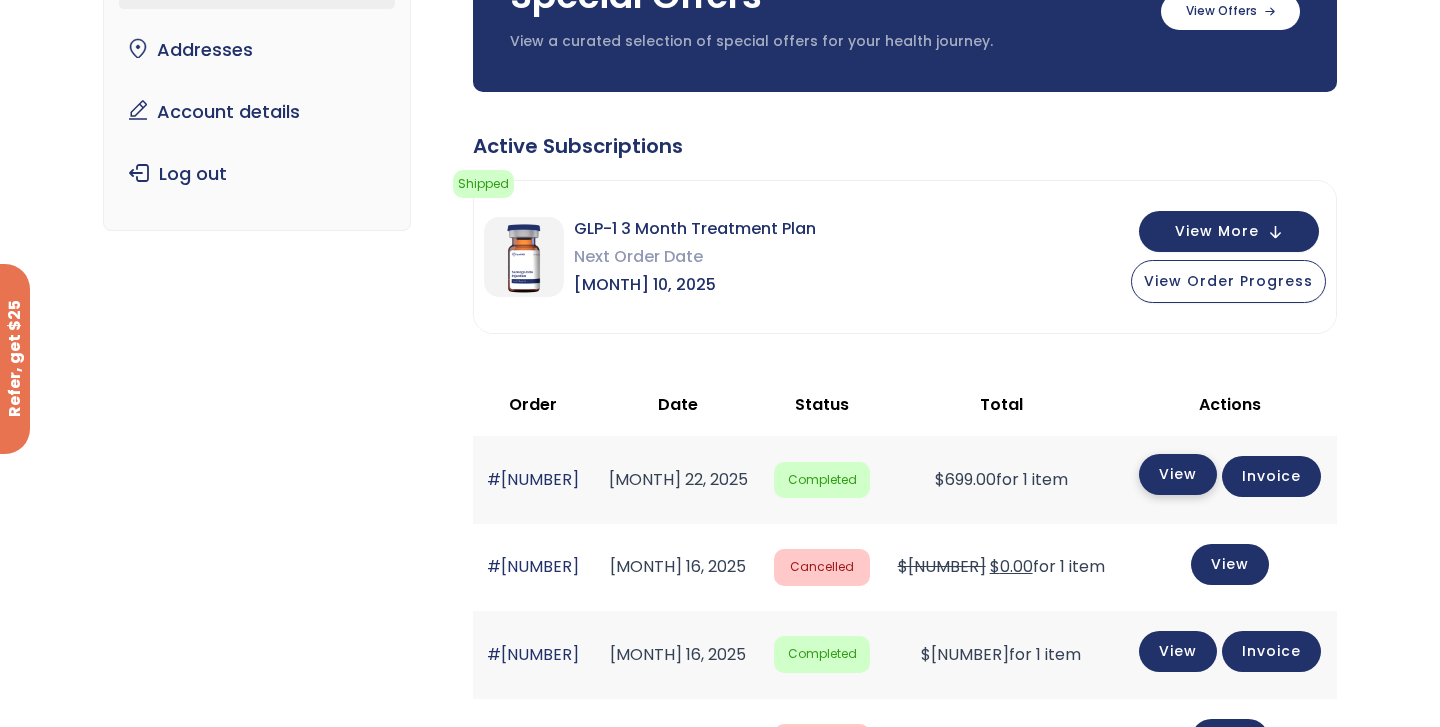 click on "View" 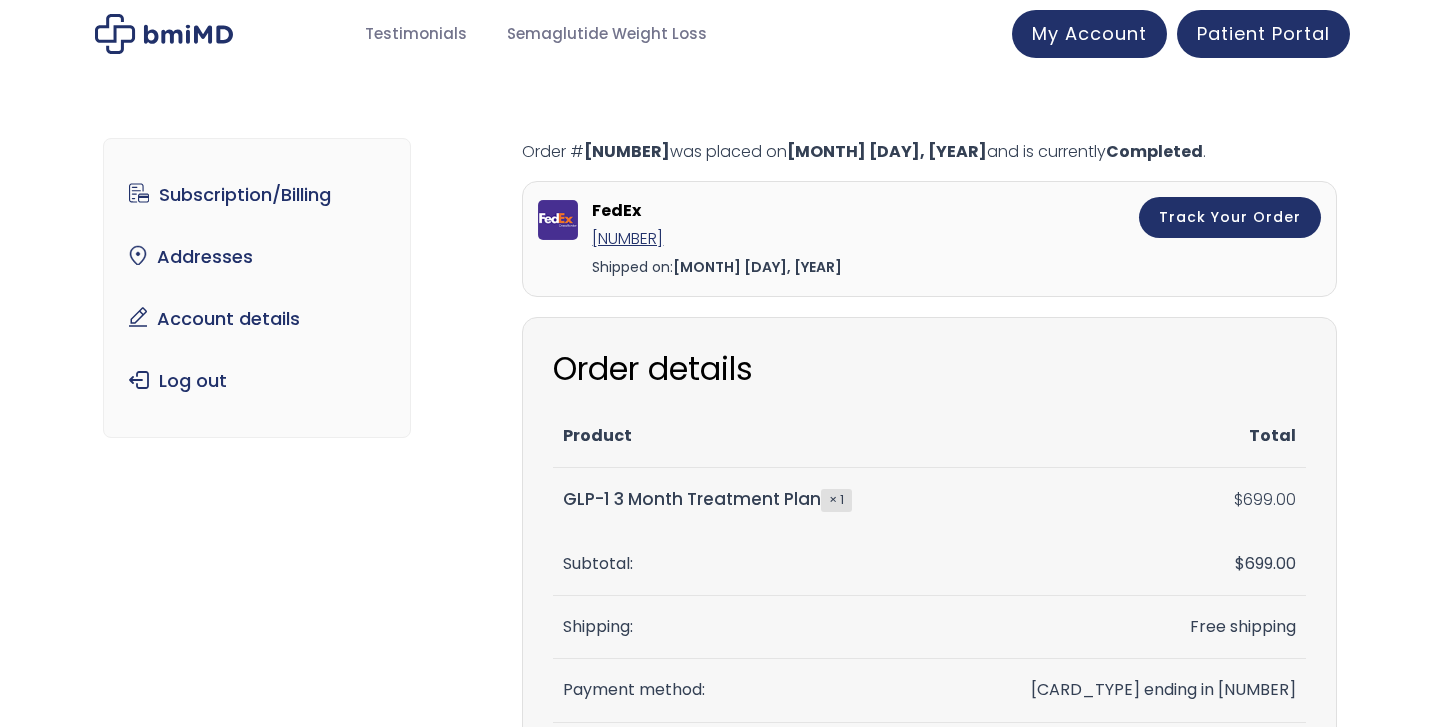 scroll, scrollTop: 0, scrollLeft: 0, axis: both 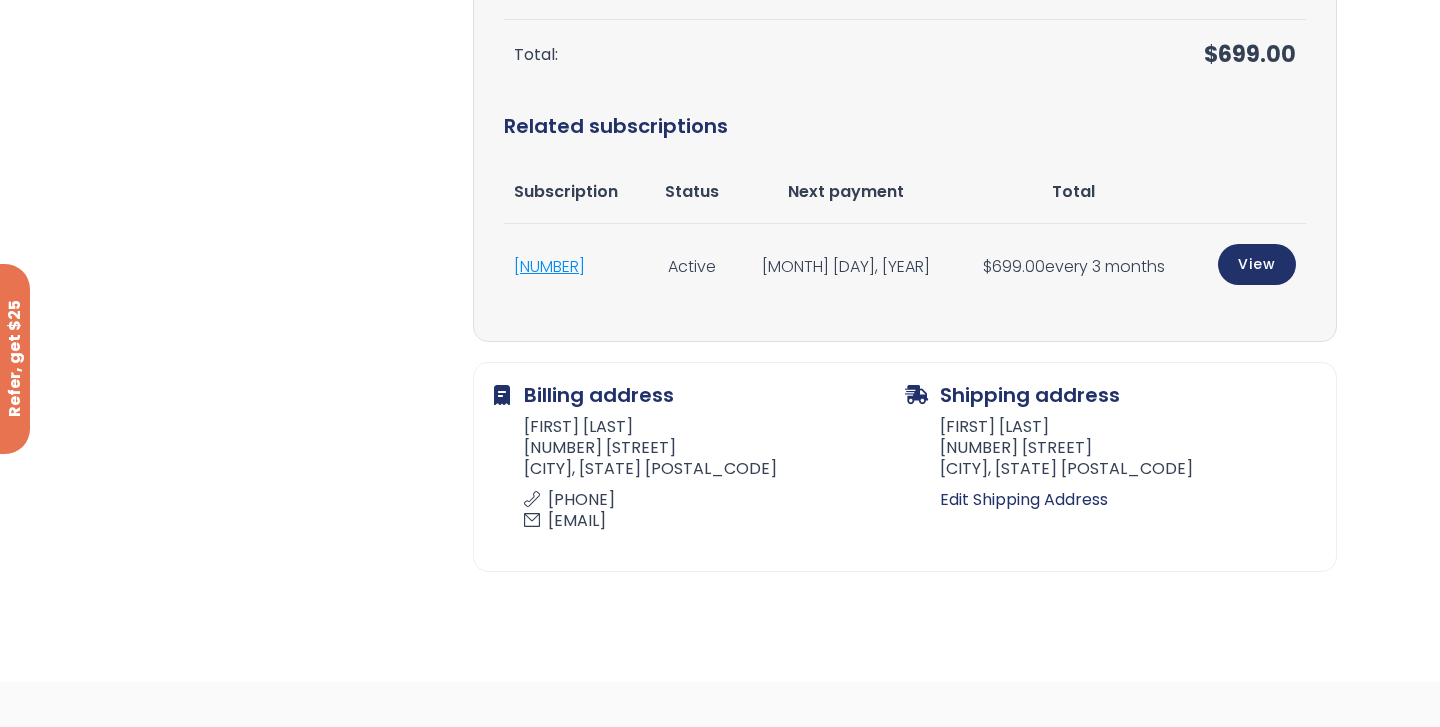 click on "#729390" at bounding box center (549, 266) 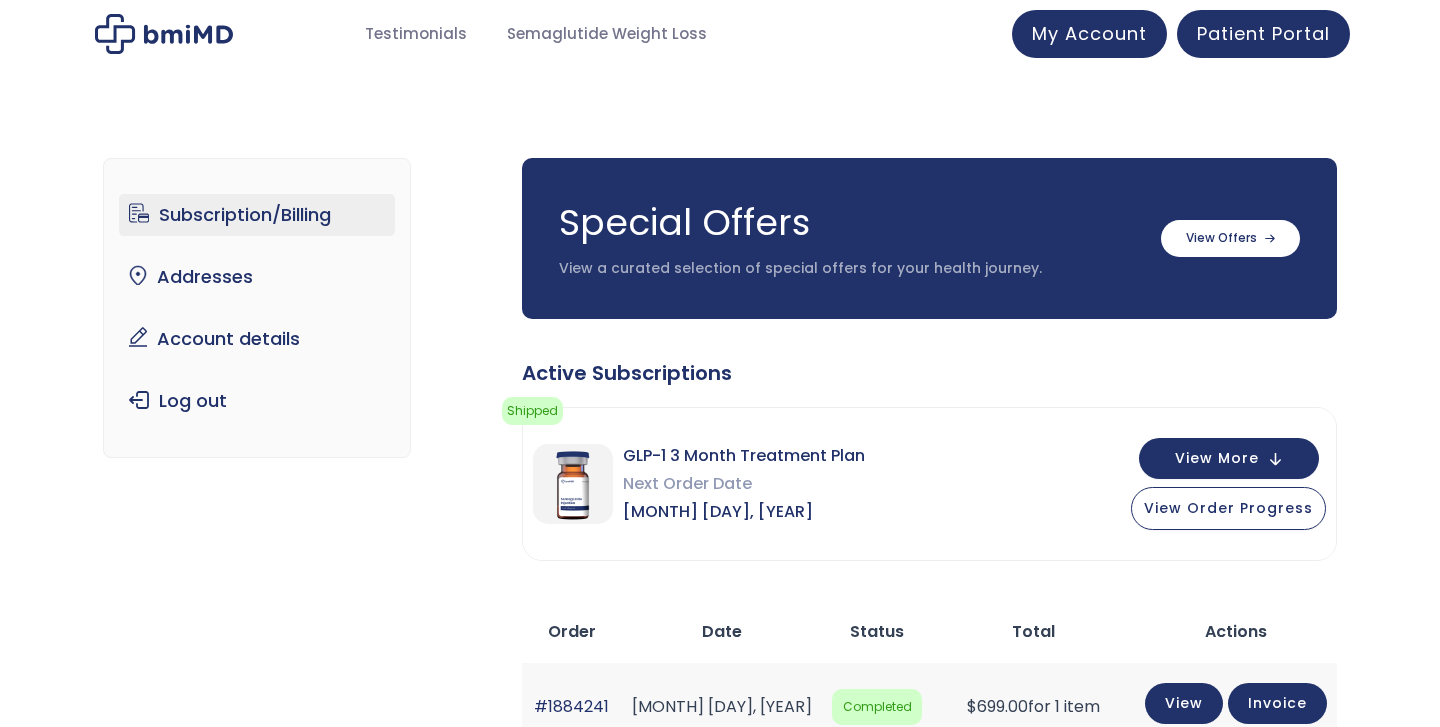 scroll, scrollTop: 0, scrollLeft: 0, axis: both 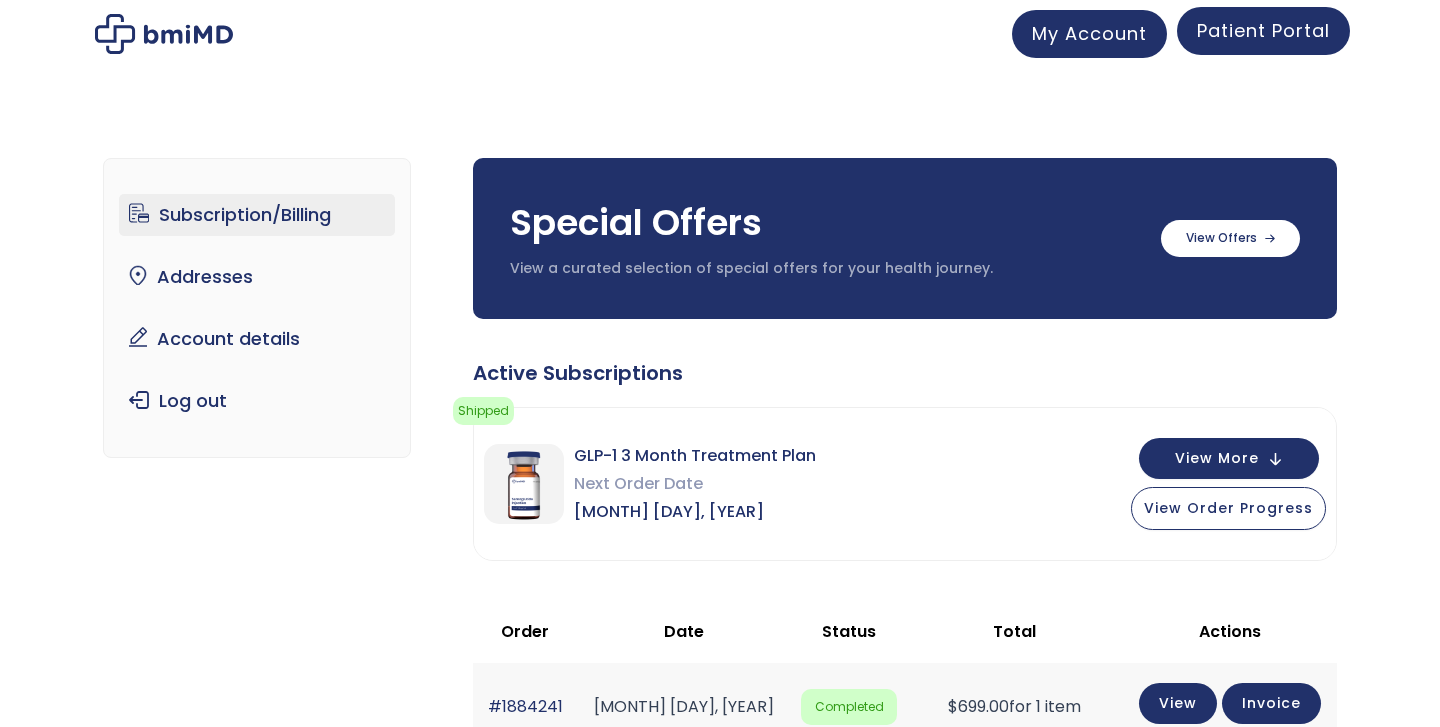 click on "Patient Portal" at bounding box center [1263, 30] 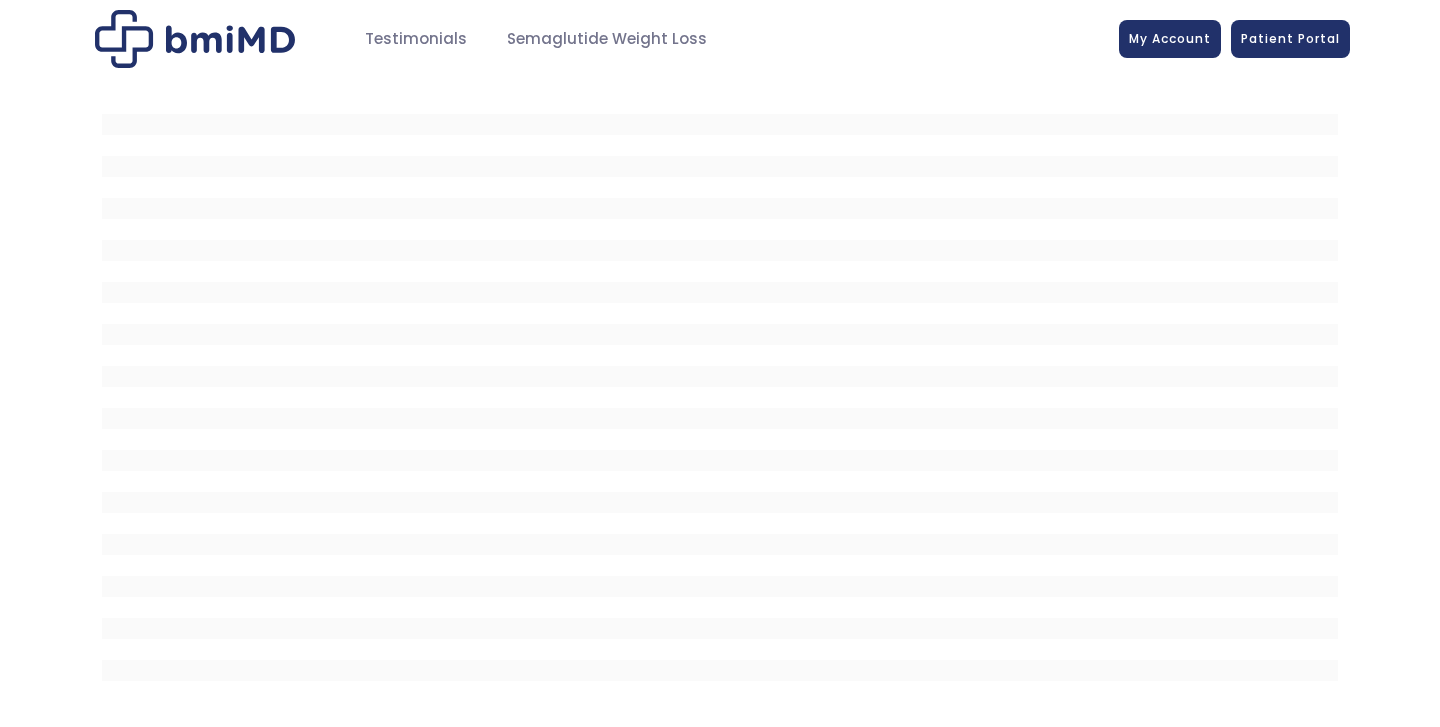 scroll, scrollTop: 0, scrollLeft: 0, axis: both 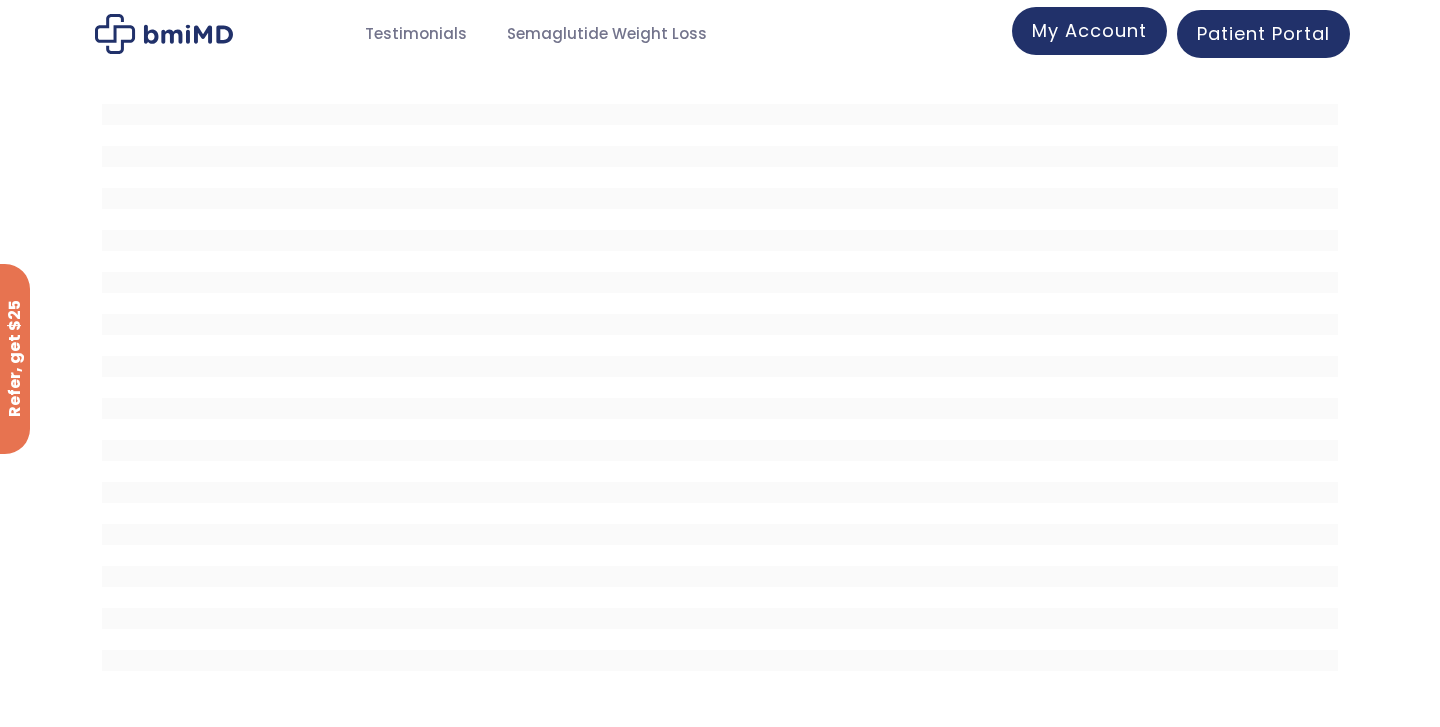 click on "My Account" at bounding box center (1089, 30) 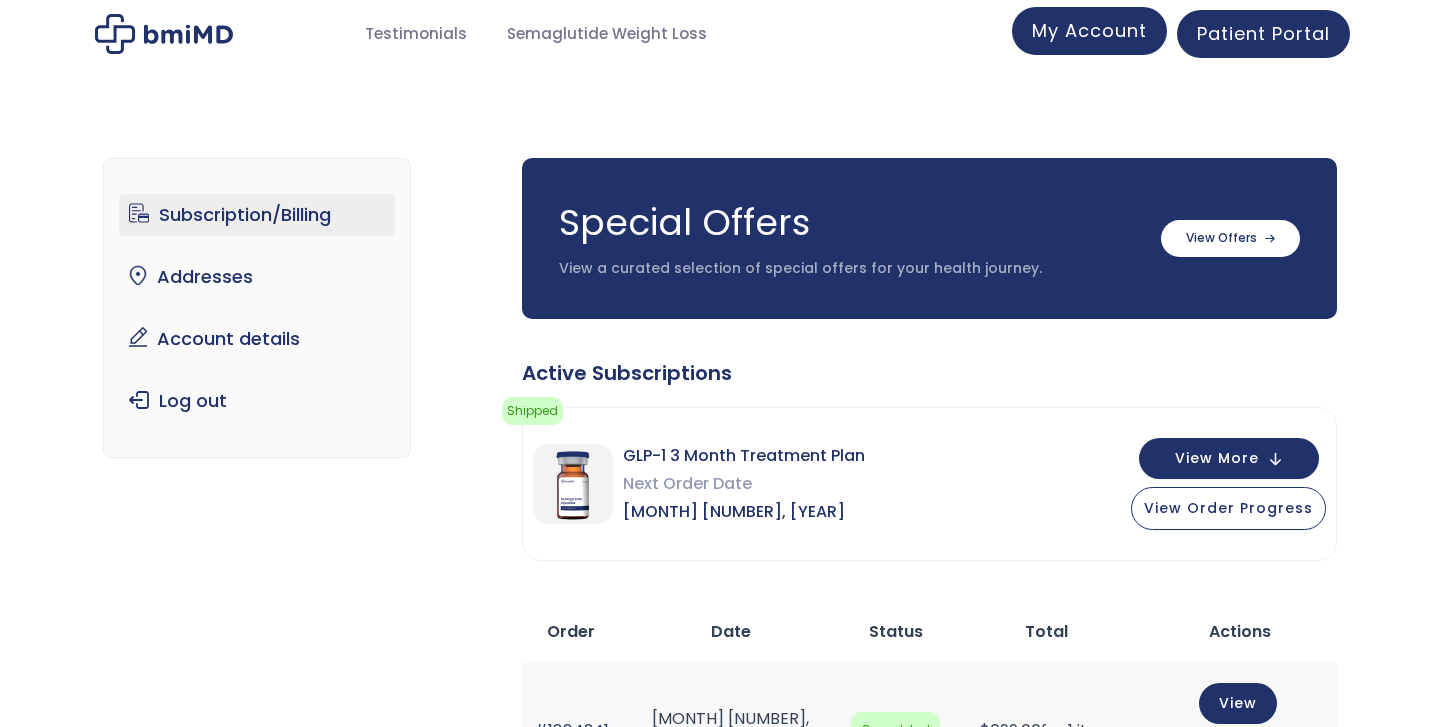 scroll, scrollTop: 0, scrollLeft: 0, axis: both 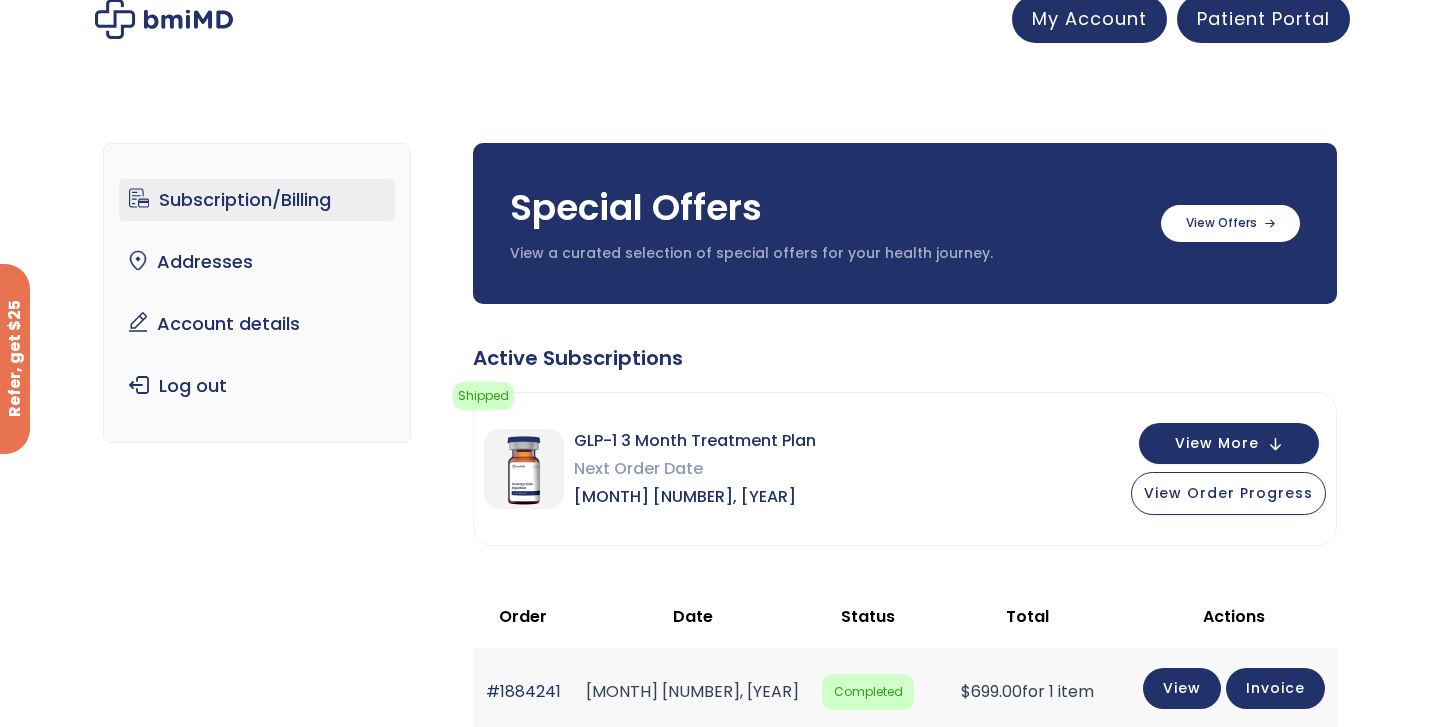 click at bounding box center [164, 19] 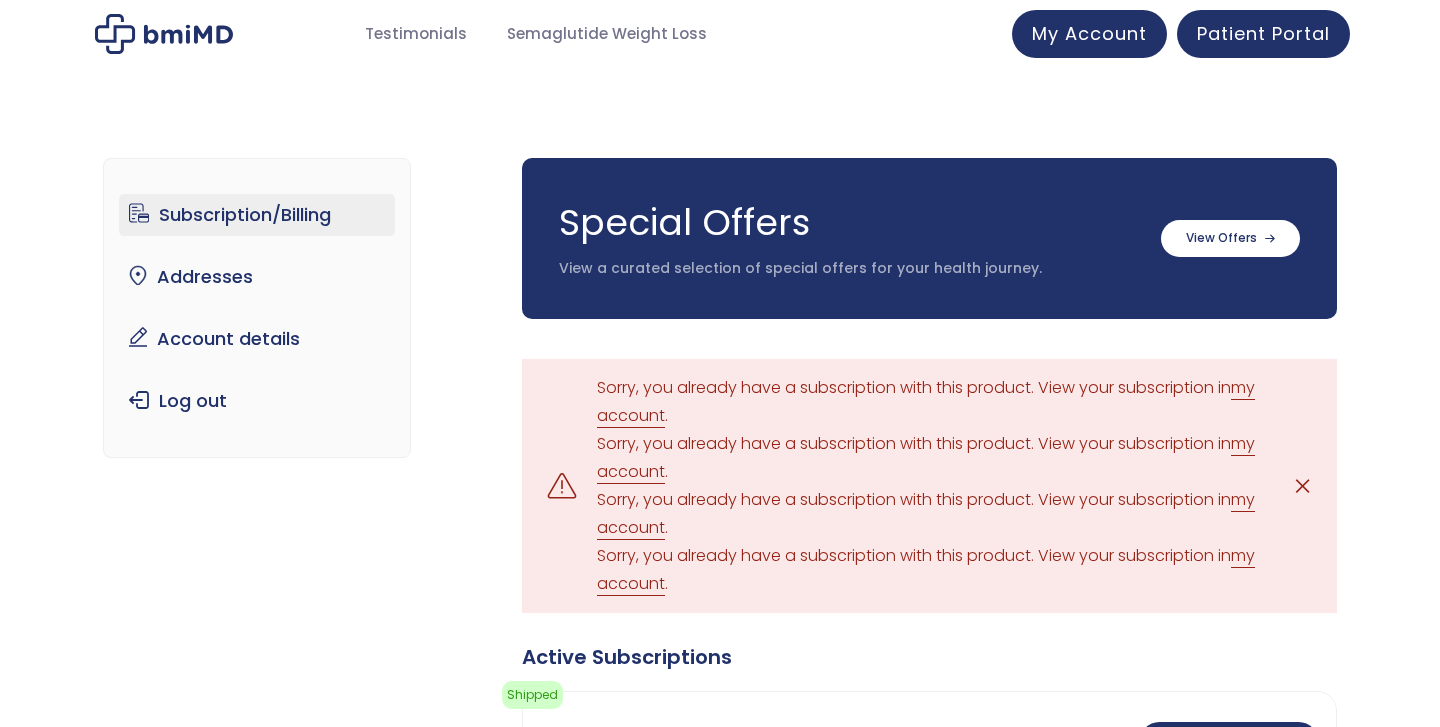 scroll, scrollTop: 0, scrollLeft: 0, axis: both 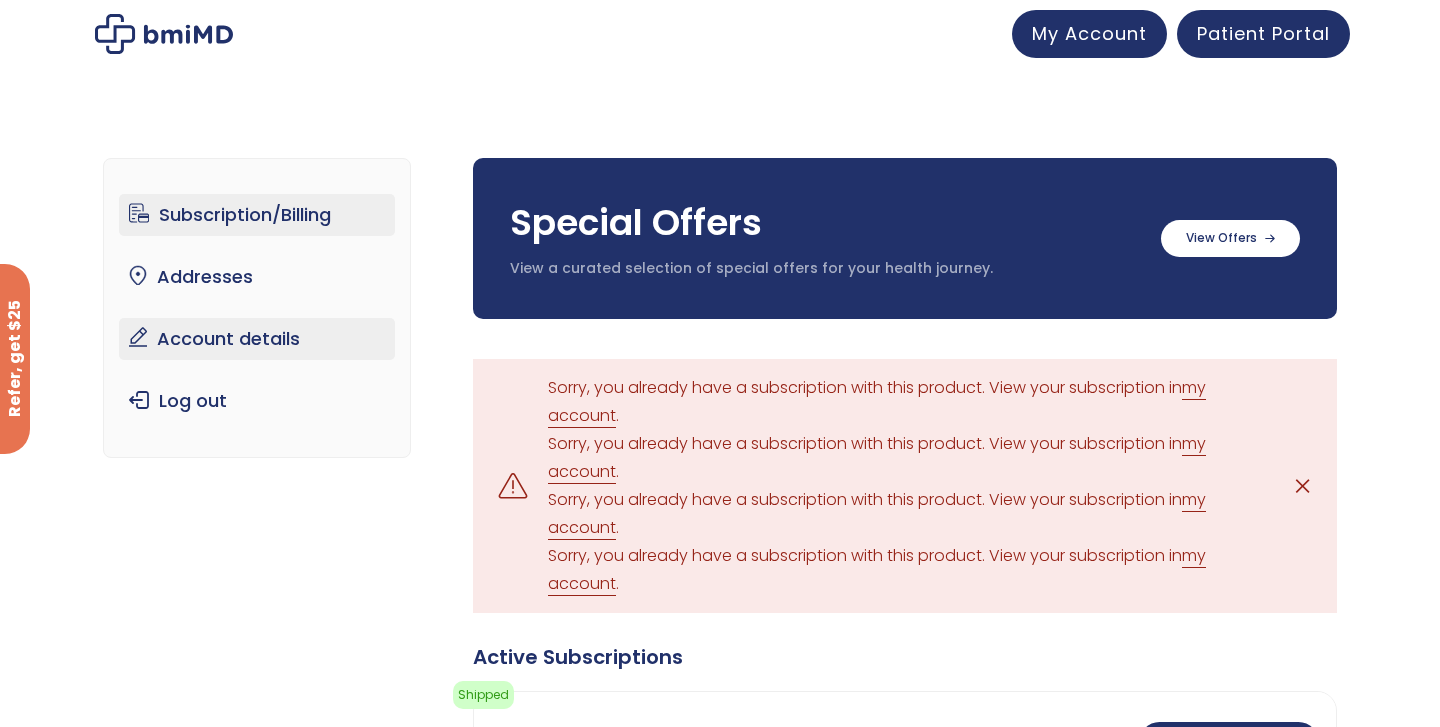 click on "Account details" at bounding box center (257, 339) 